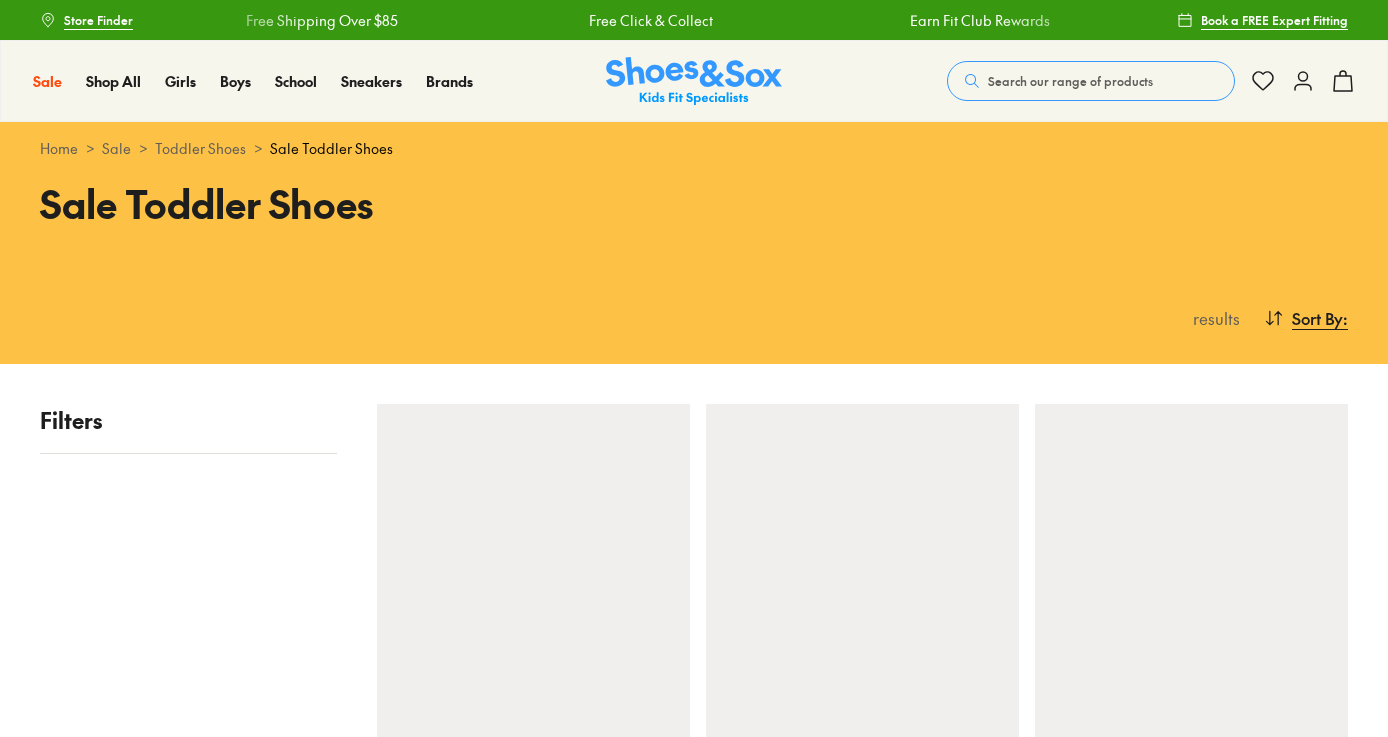 scroll, scrollTop: 0, scrollLeft: 0, axis: both 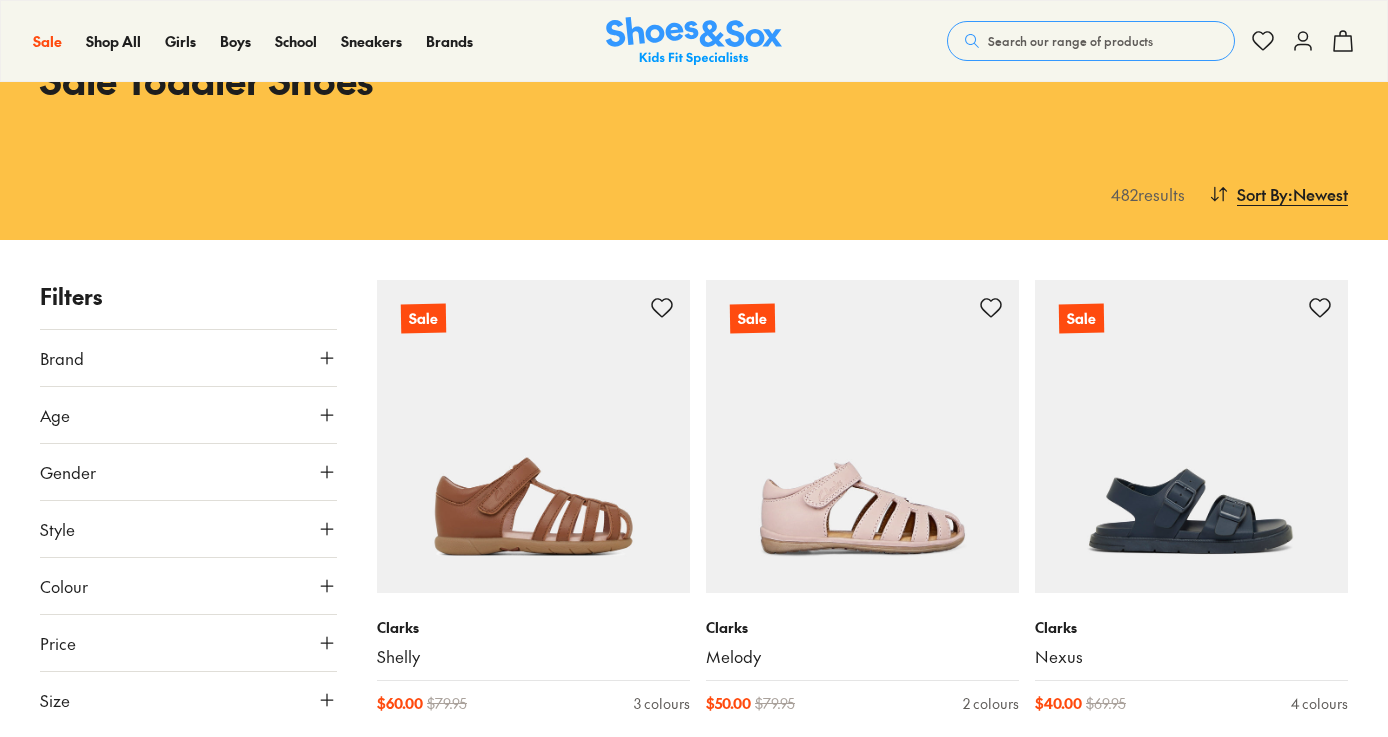 click 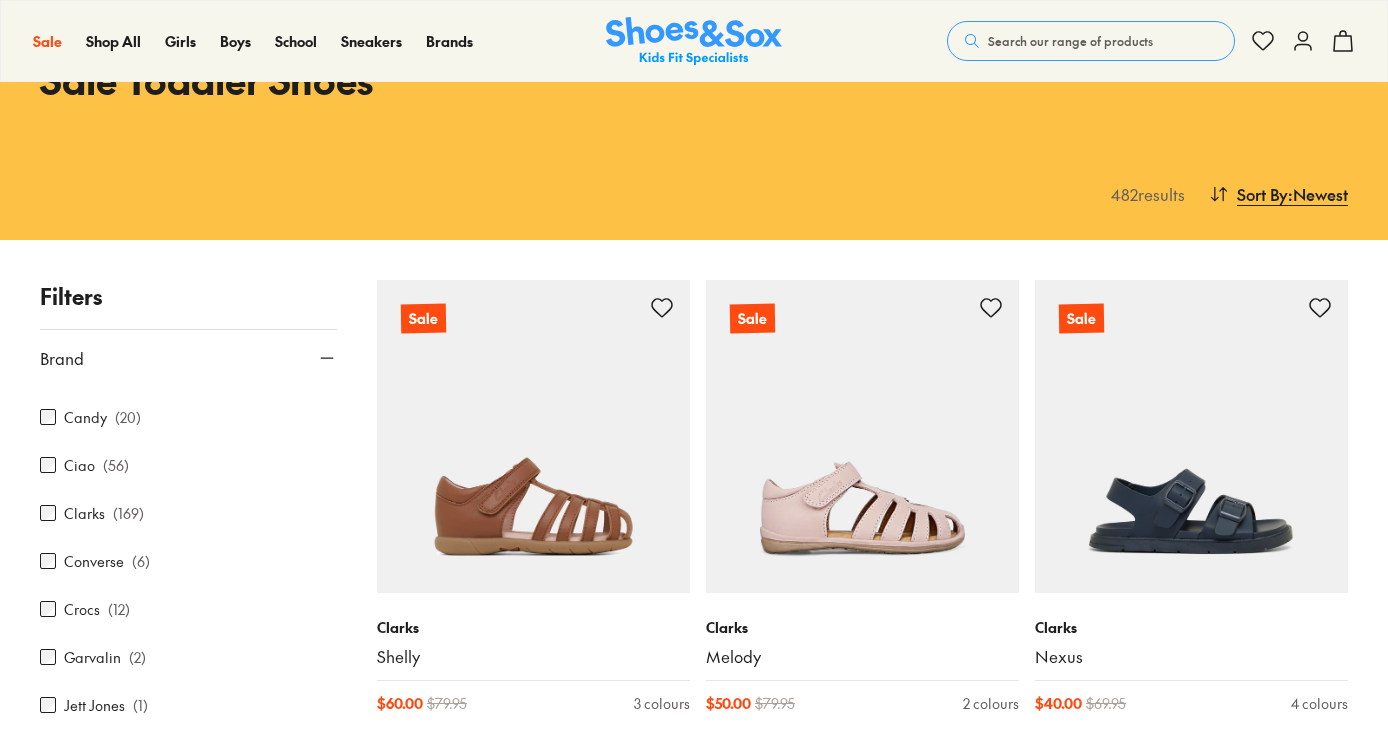 scroll, scrollTop: 496, scrollLeft: 0, axis: vertical 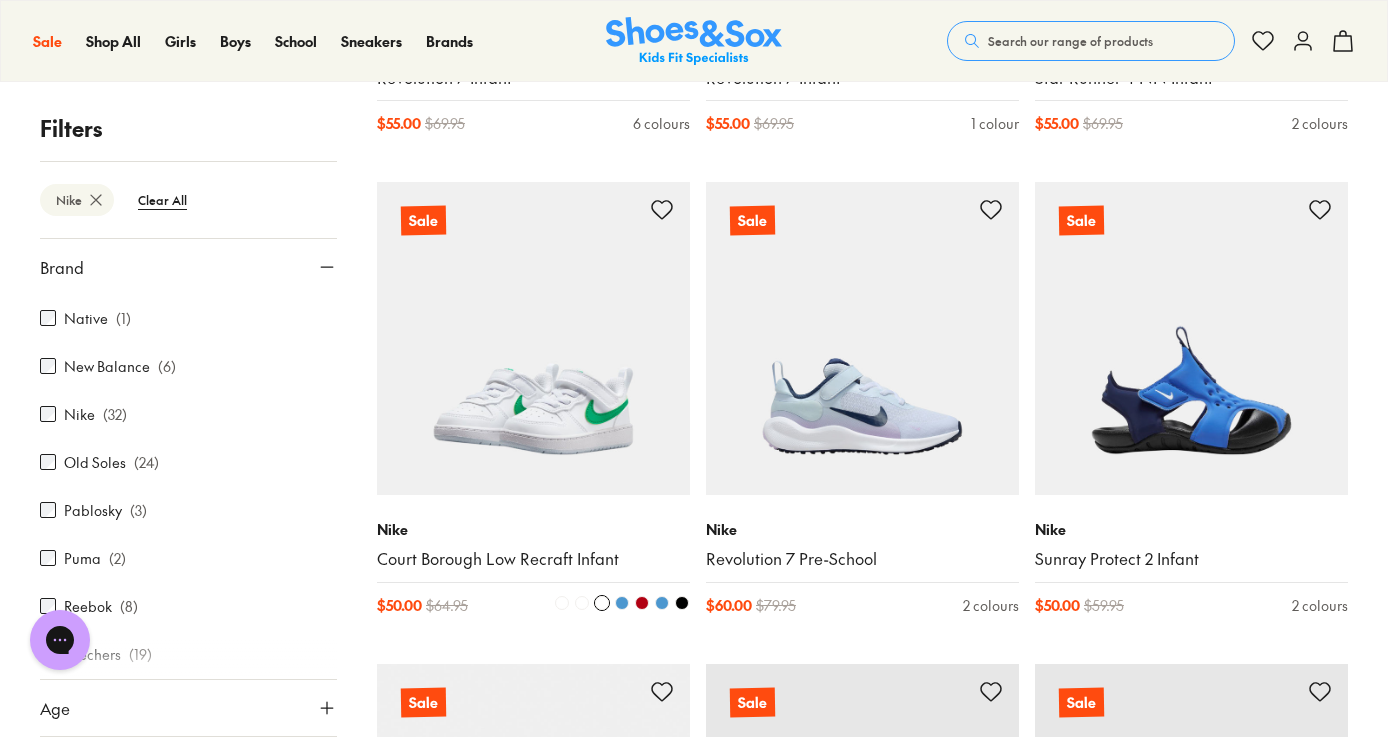 click at bounding box center [533, 338] 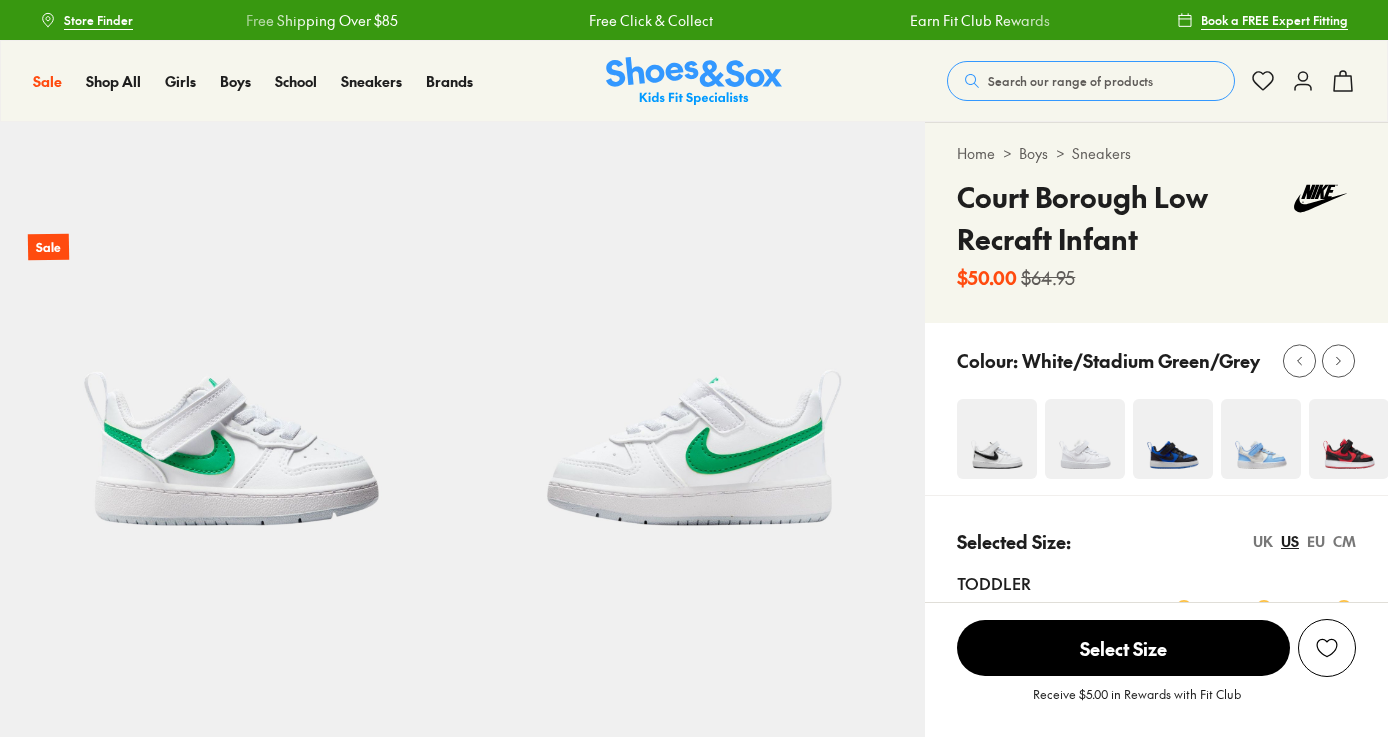 scroll, scrollTop: 0, scrollLeft: 0, axis: both 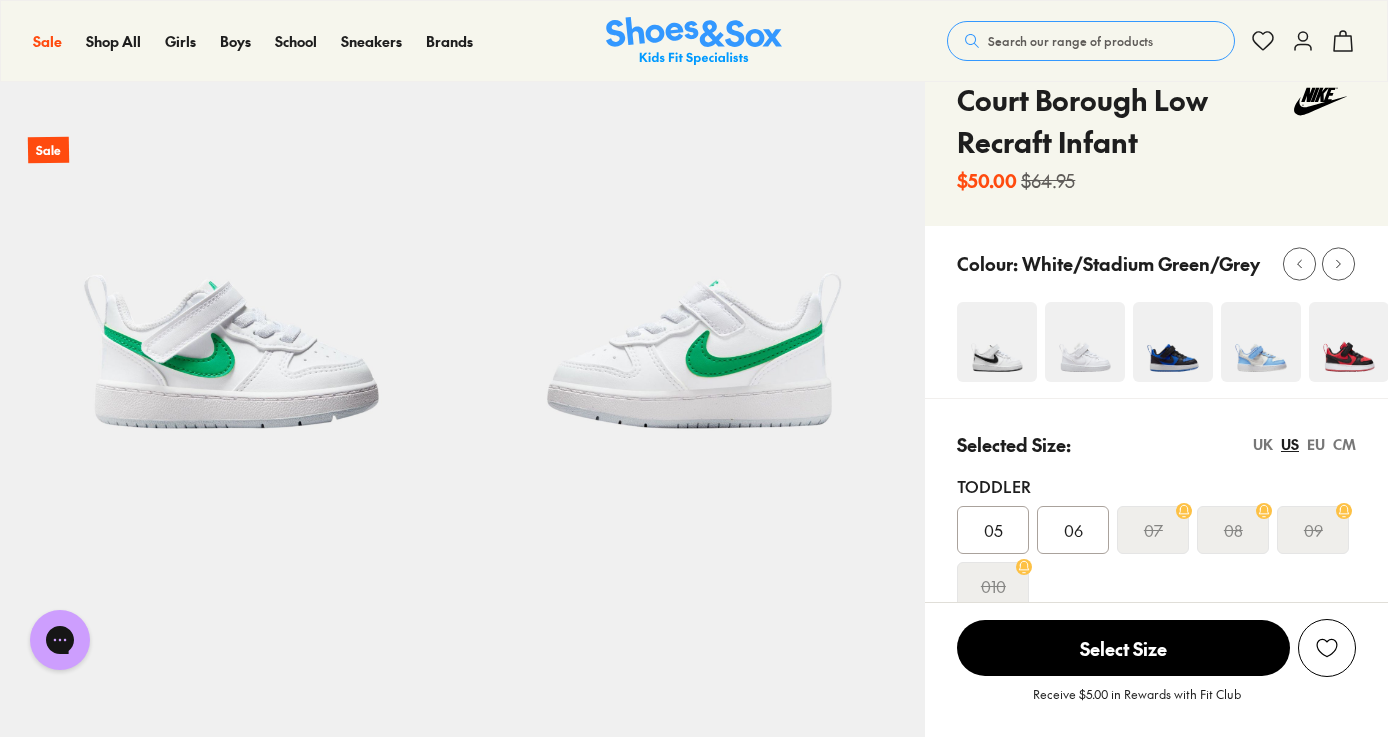 click at bounding box center [997, 342] 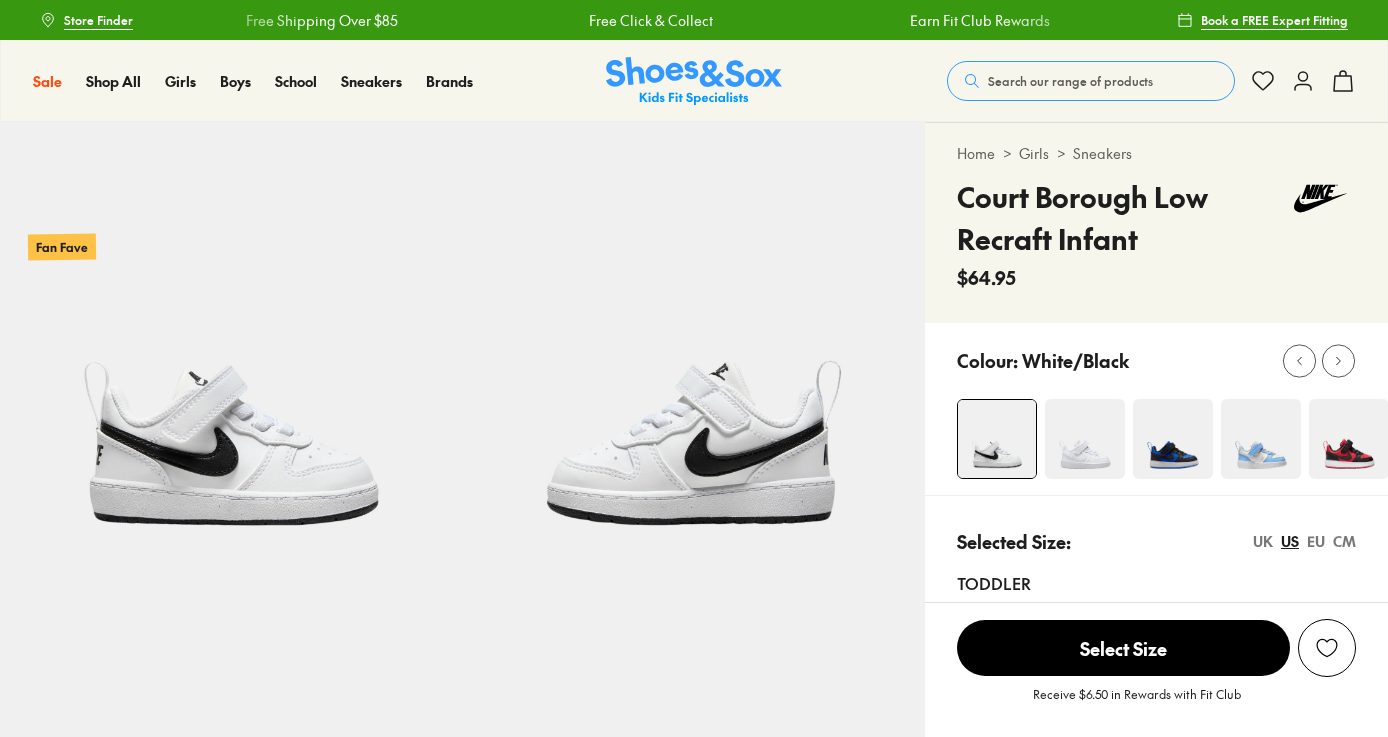 scroll, scrollTop: 0, scrollLeft: 0, axis: both 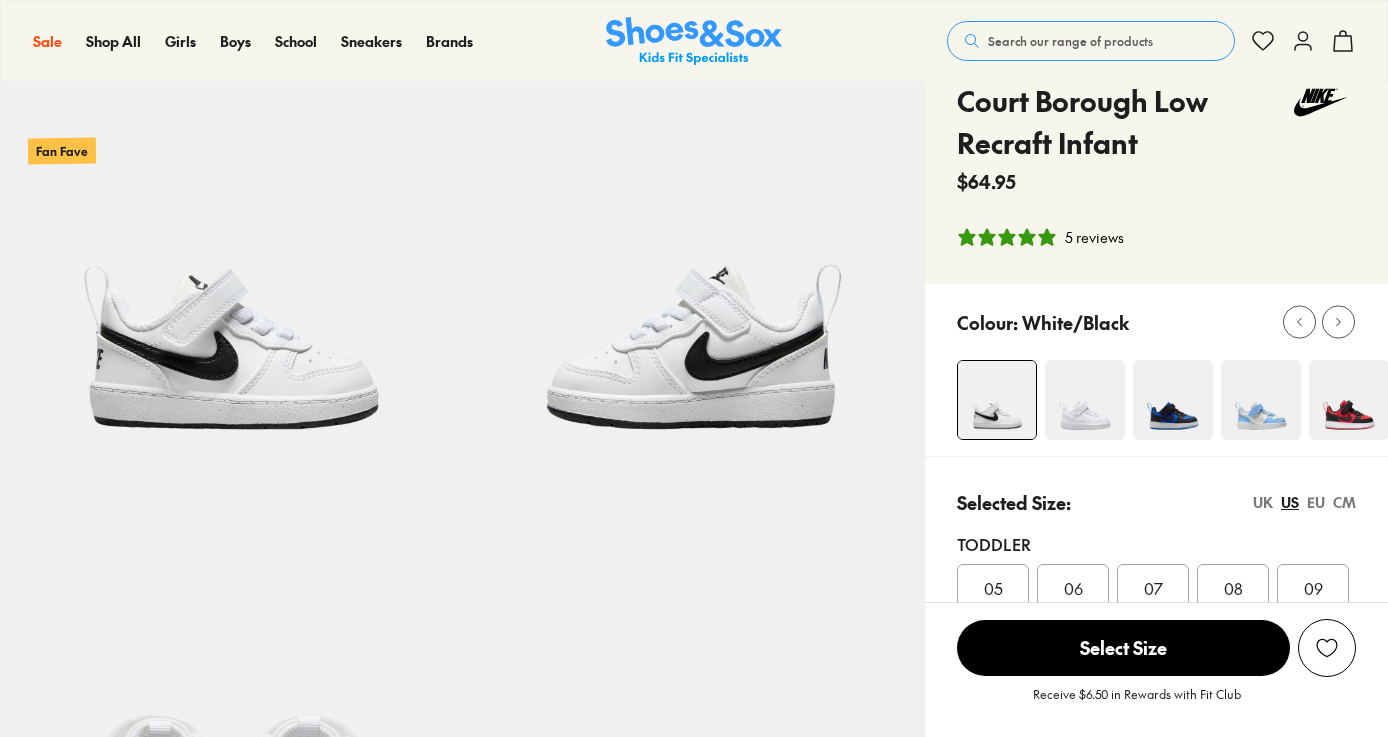 select on "*" 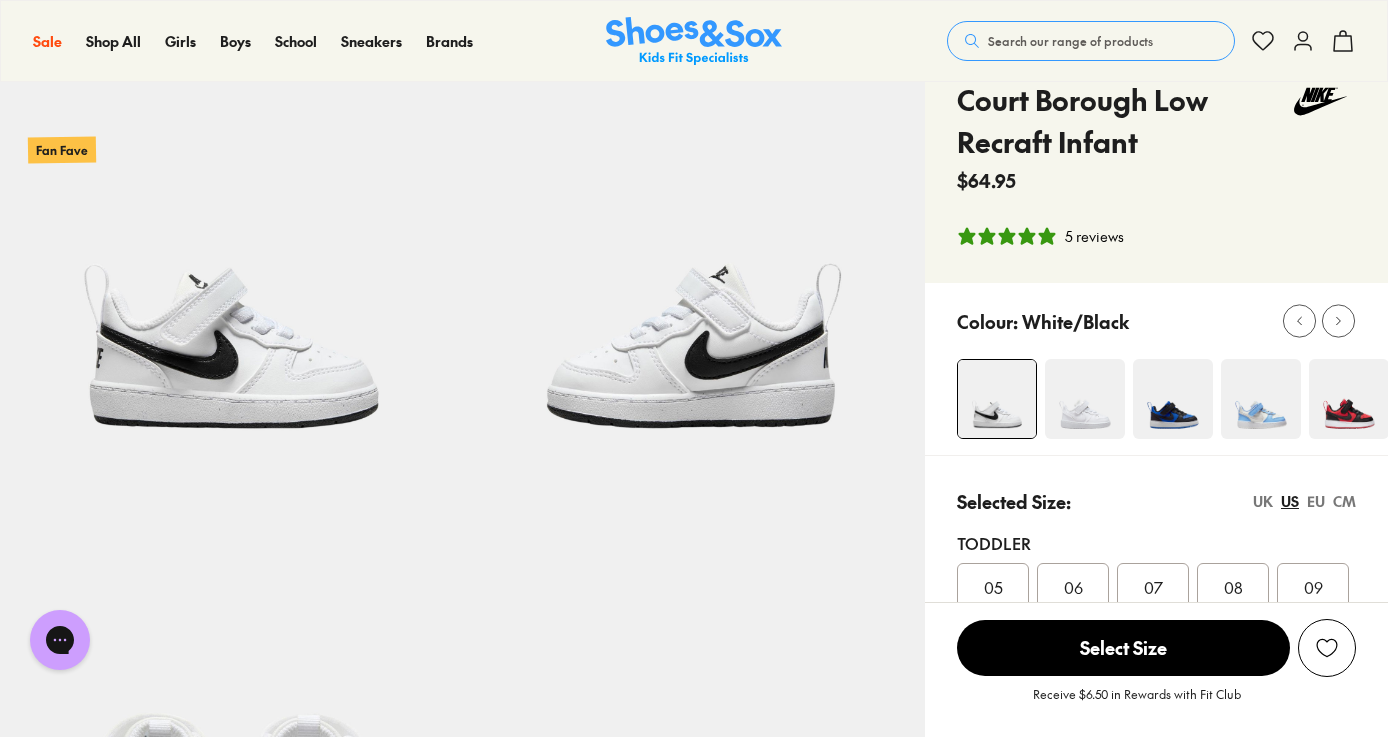scroll, scrollTop: 0, scrollLeft: 0, axis: both 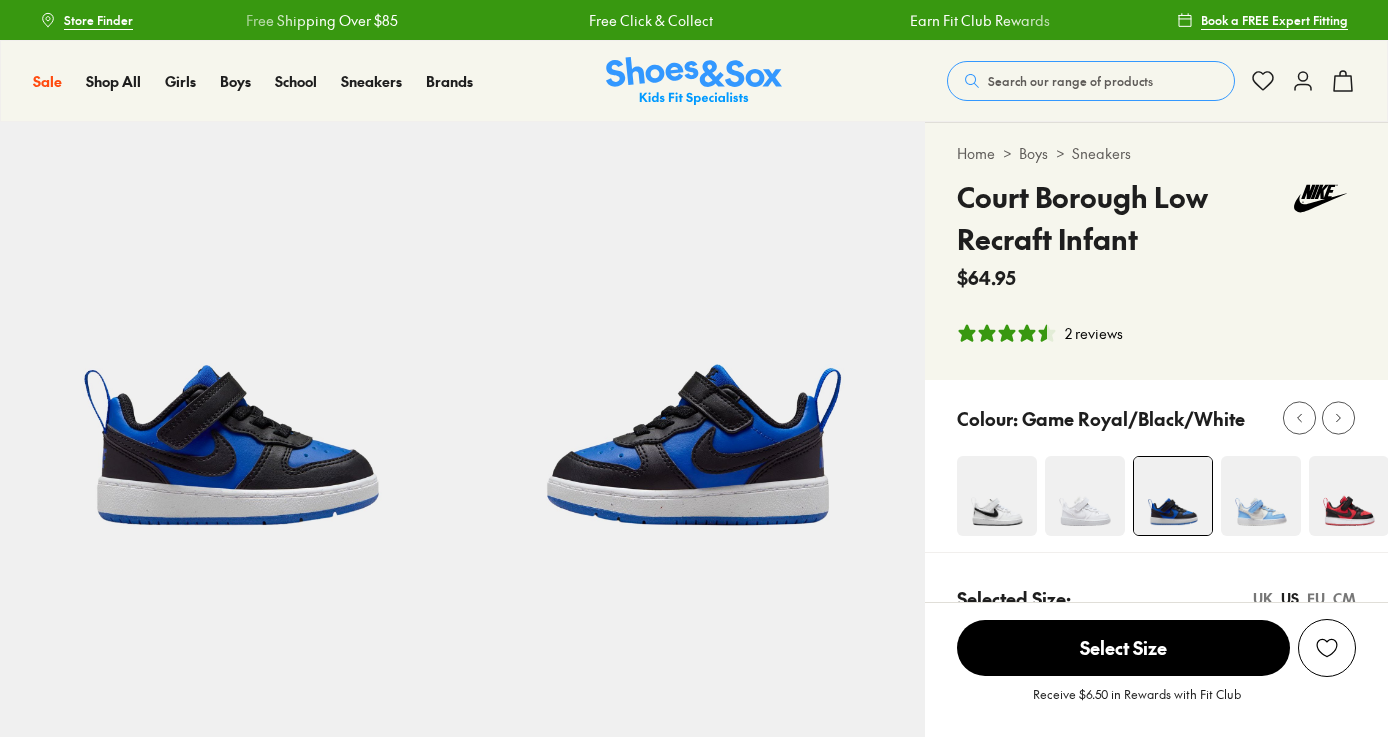 select on "*" 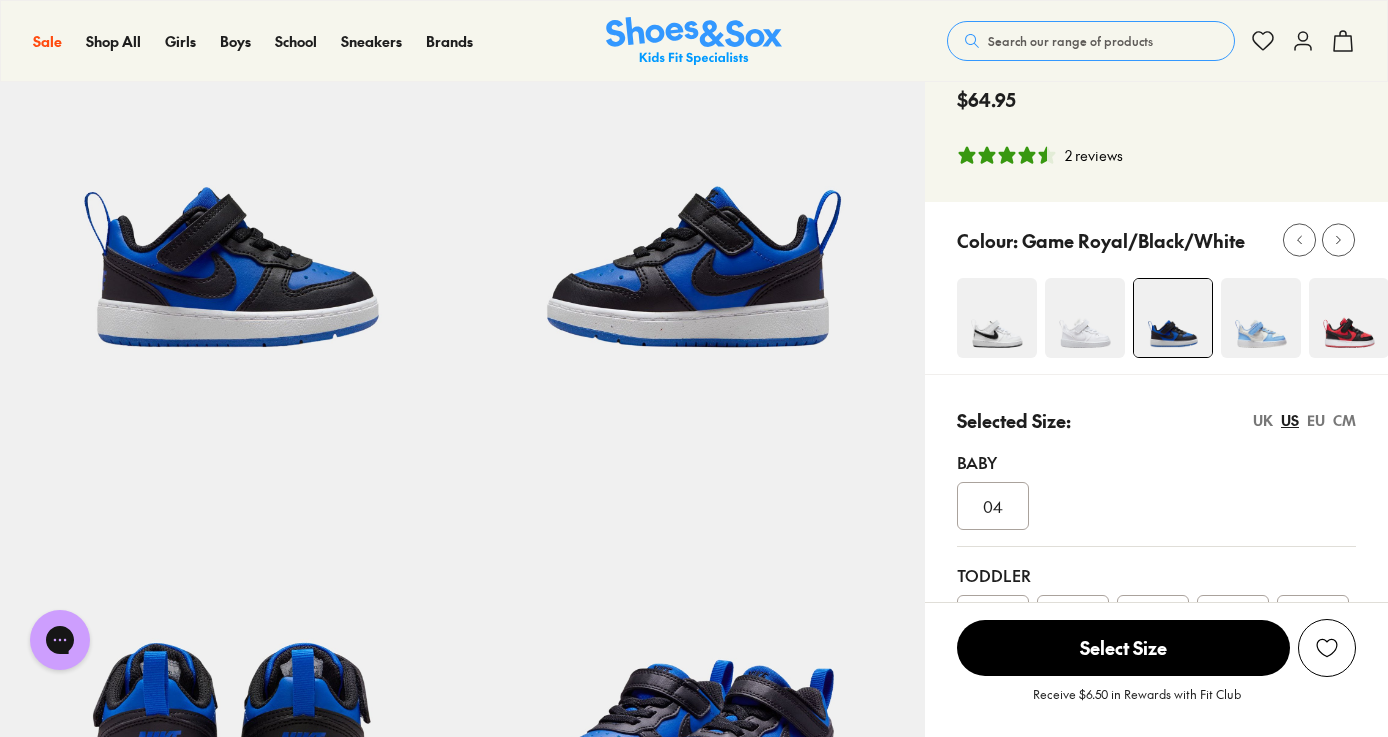 scroll, scrollTop: 198, scrollLeft: 0, axis: vertical 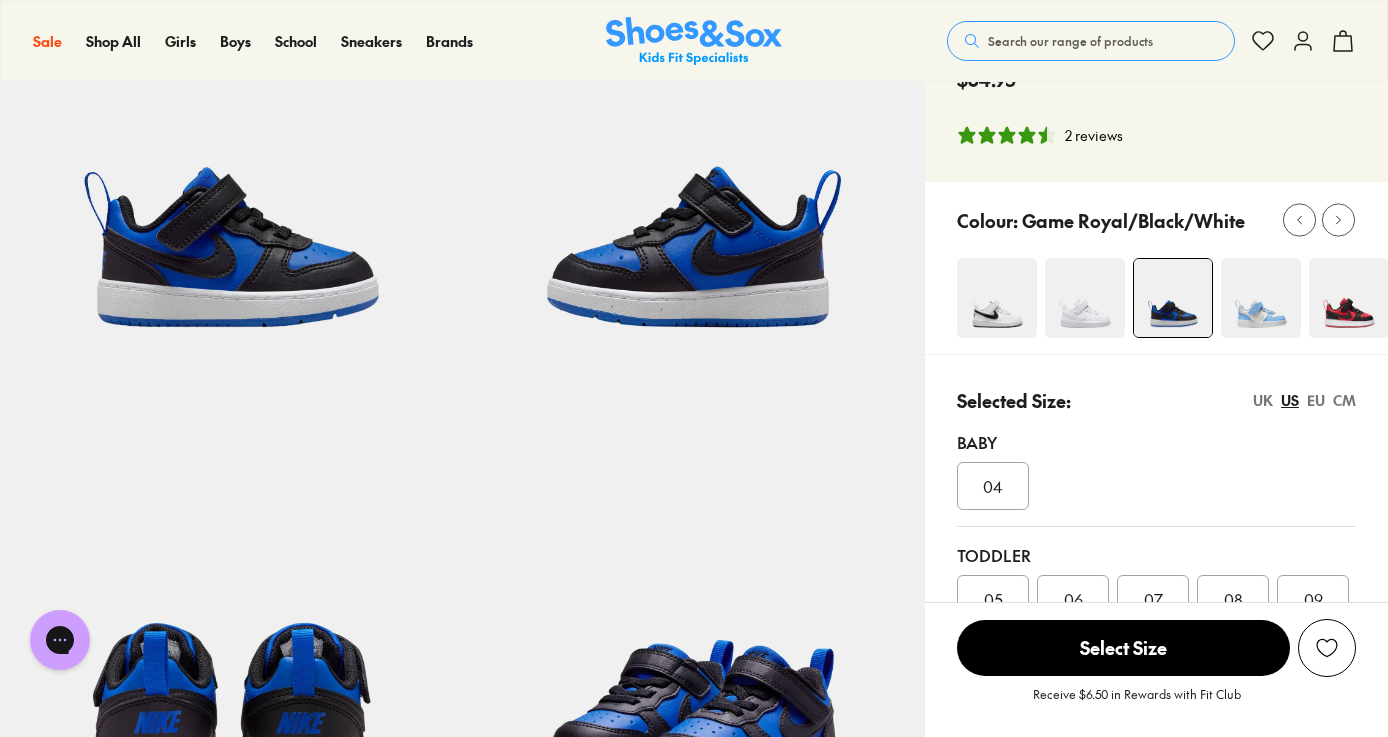 click at bounding box center (1349, 298) 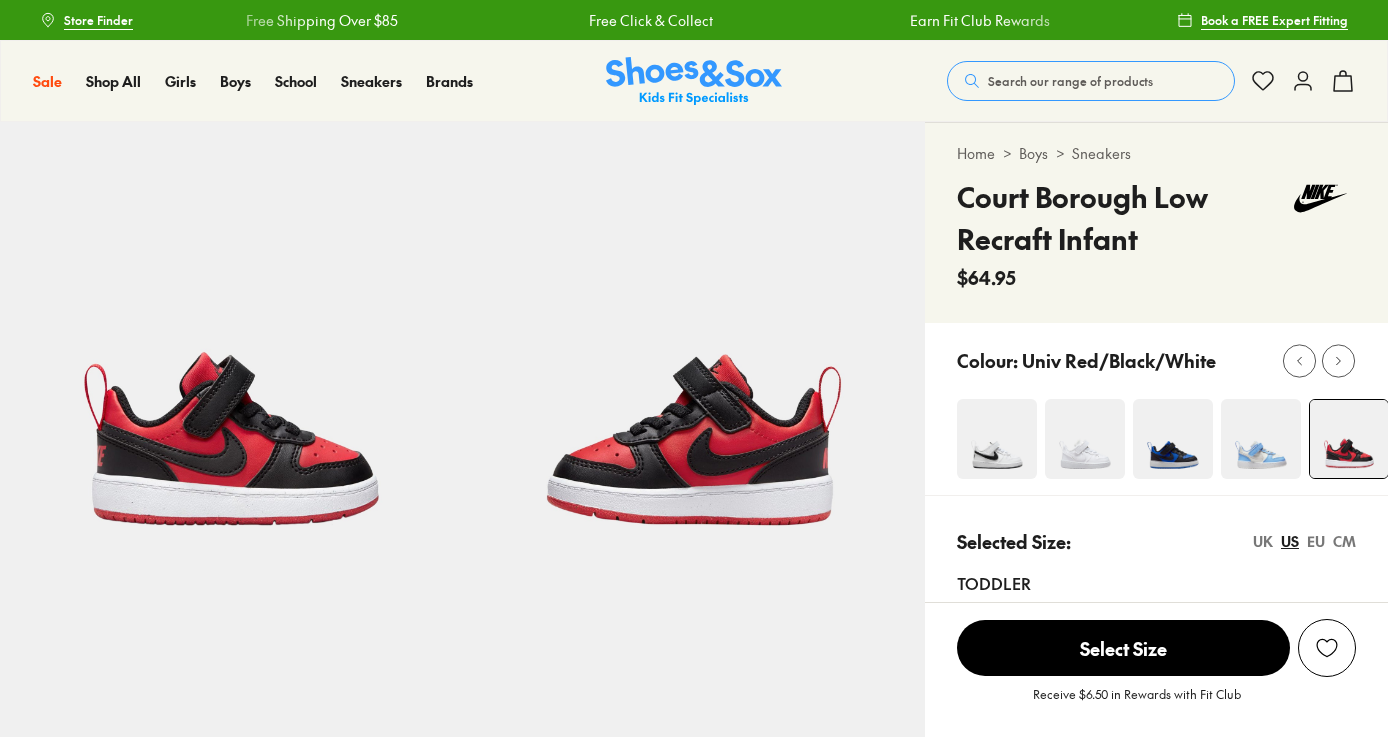 scroll, scrollTop: 0, scrollLeft: 0, axis: both 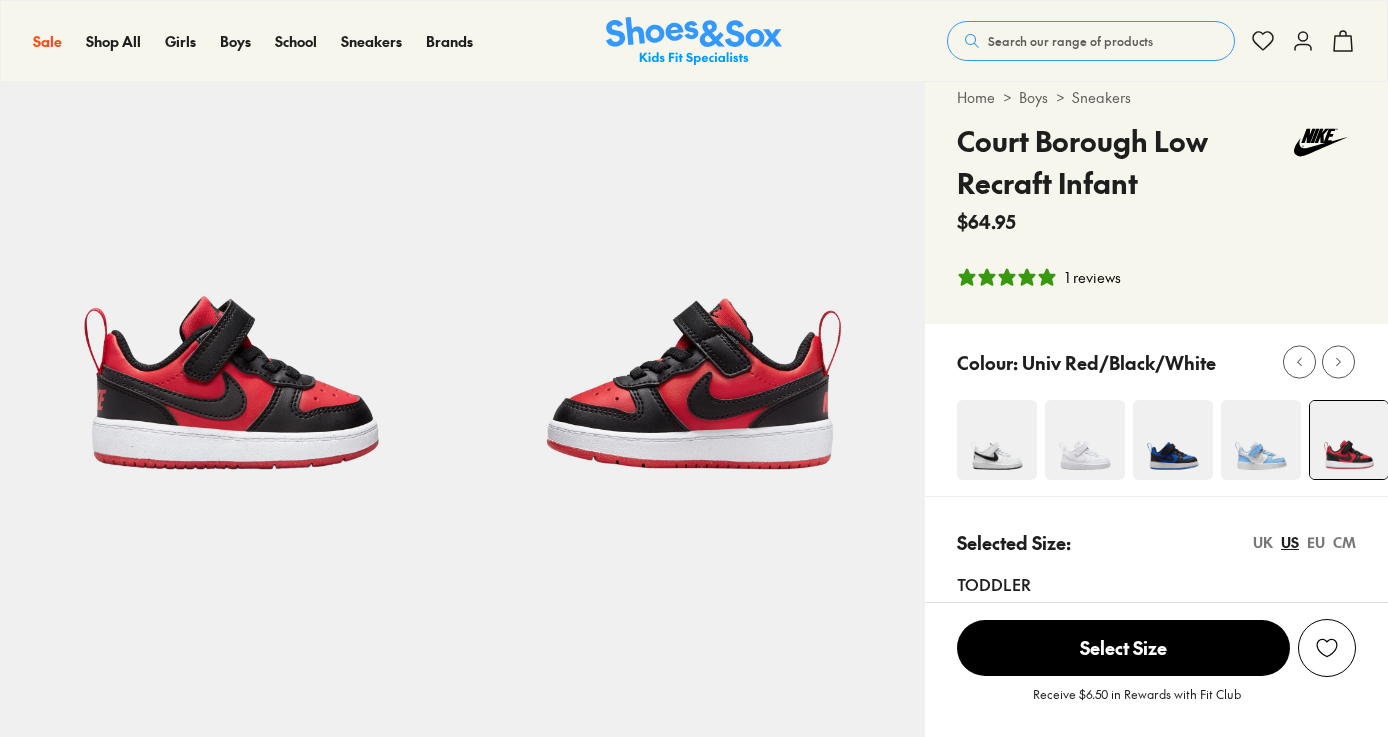 select on "*" 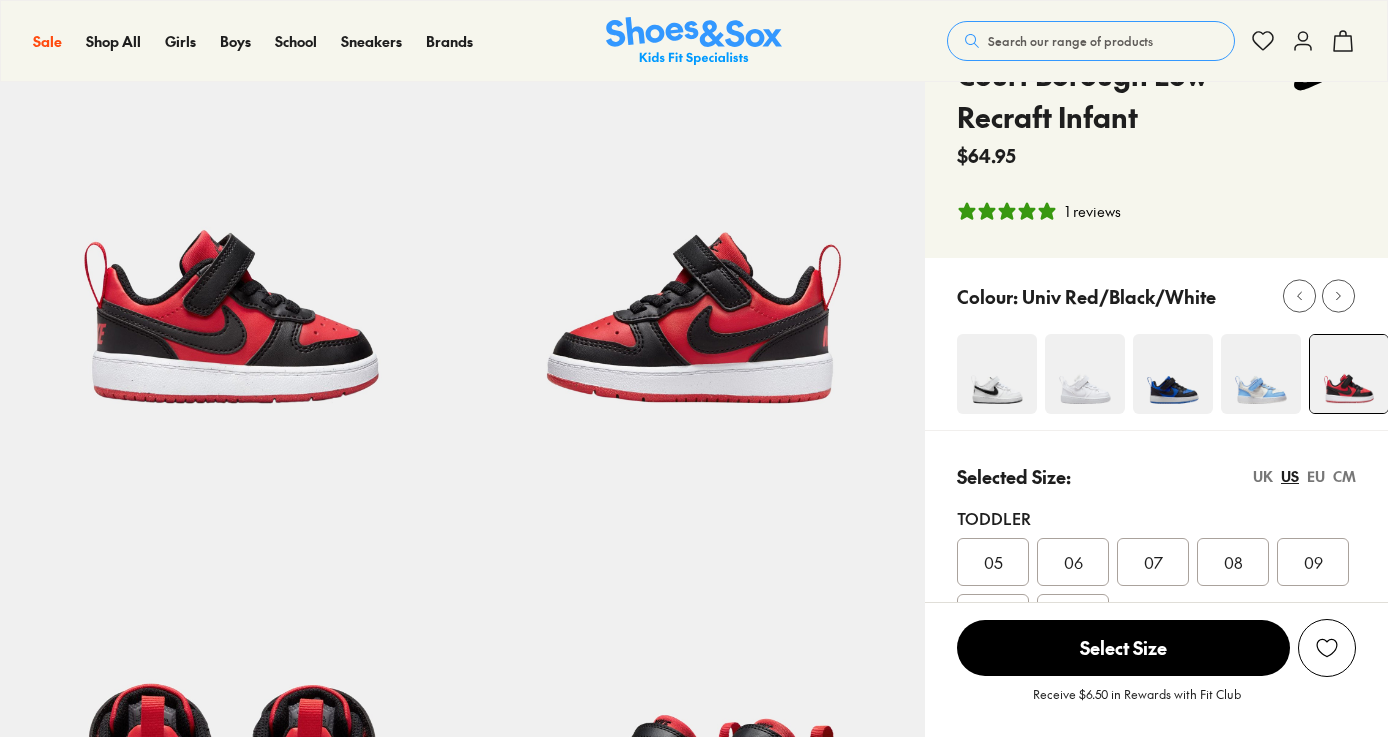 scroll, scrollTop: 144, scrollLeft: 0, axis: vertical 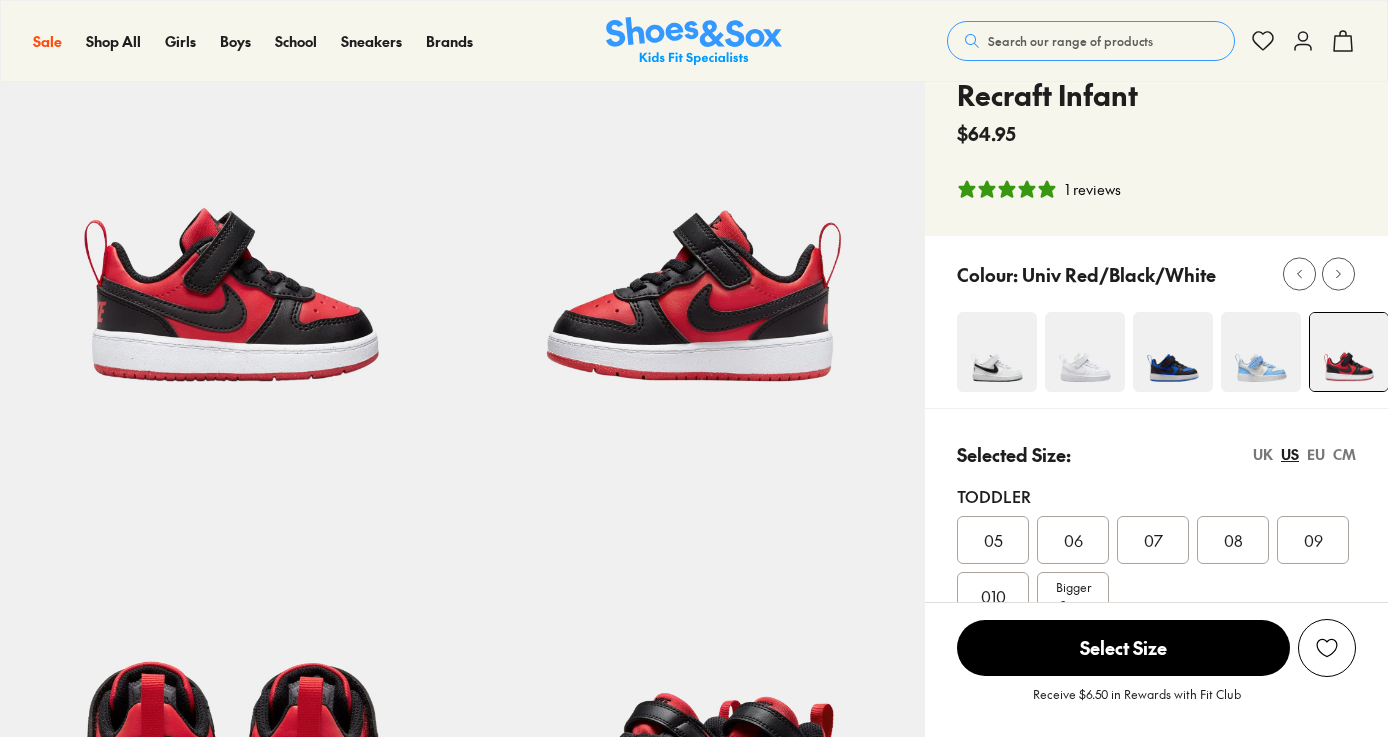 click at bounding box center (1261, 352) 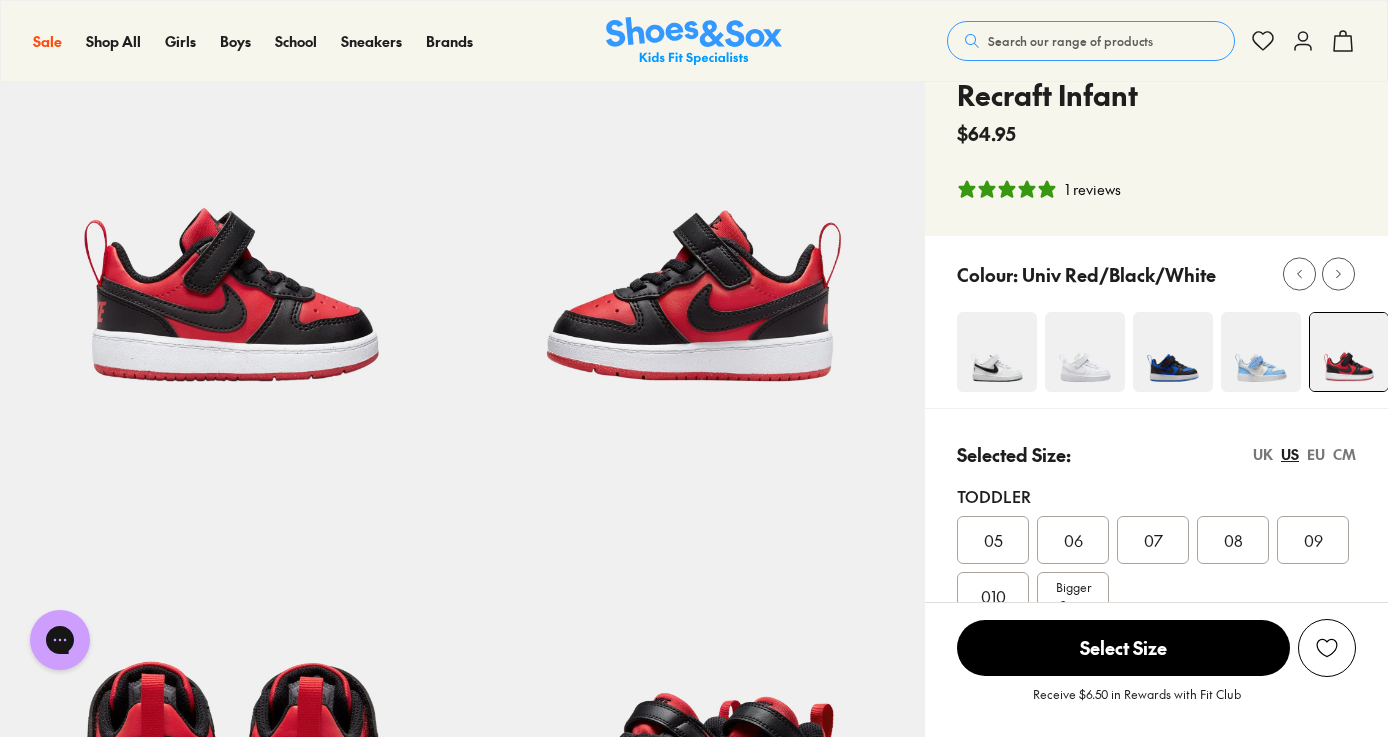scroll, scrollTop: 0, scrollLeft: 0, axis: both 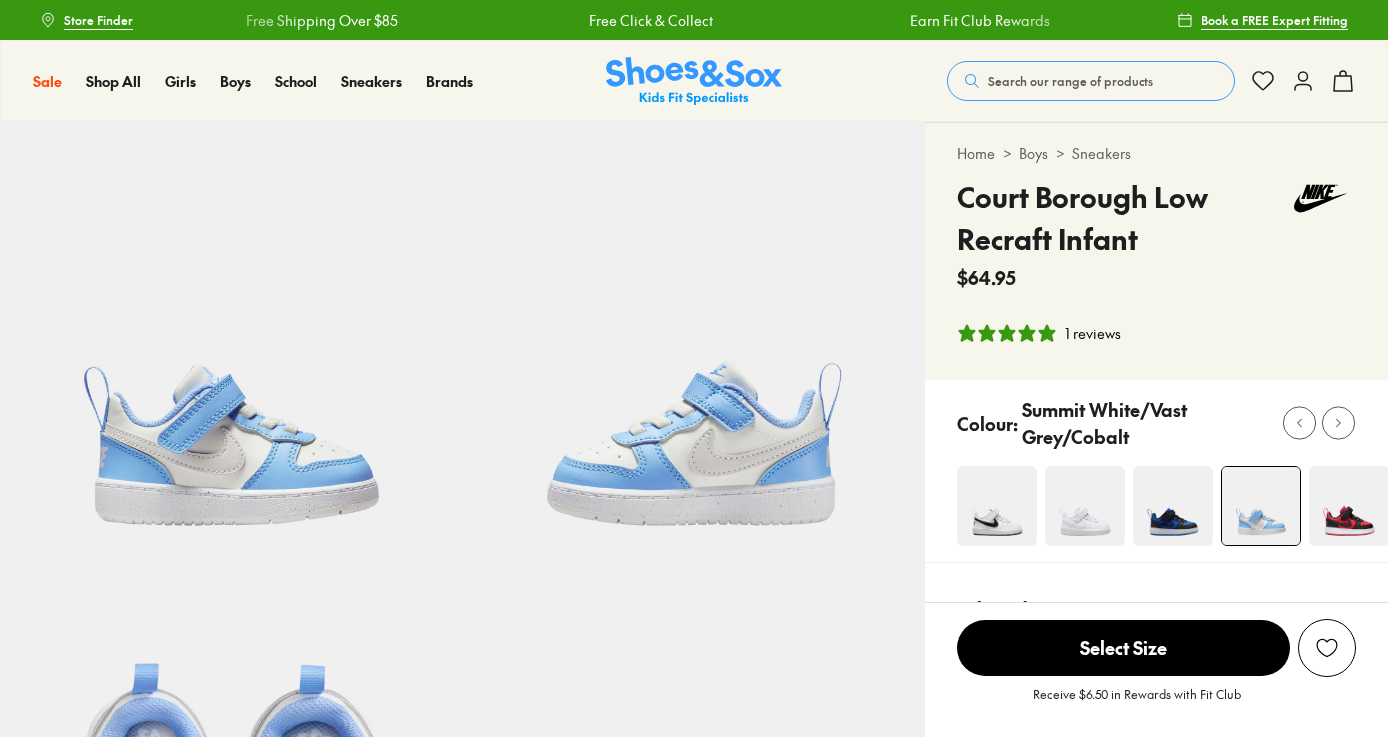 select on "*" 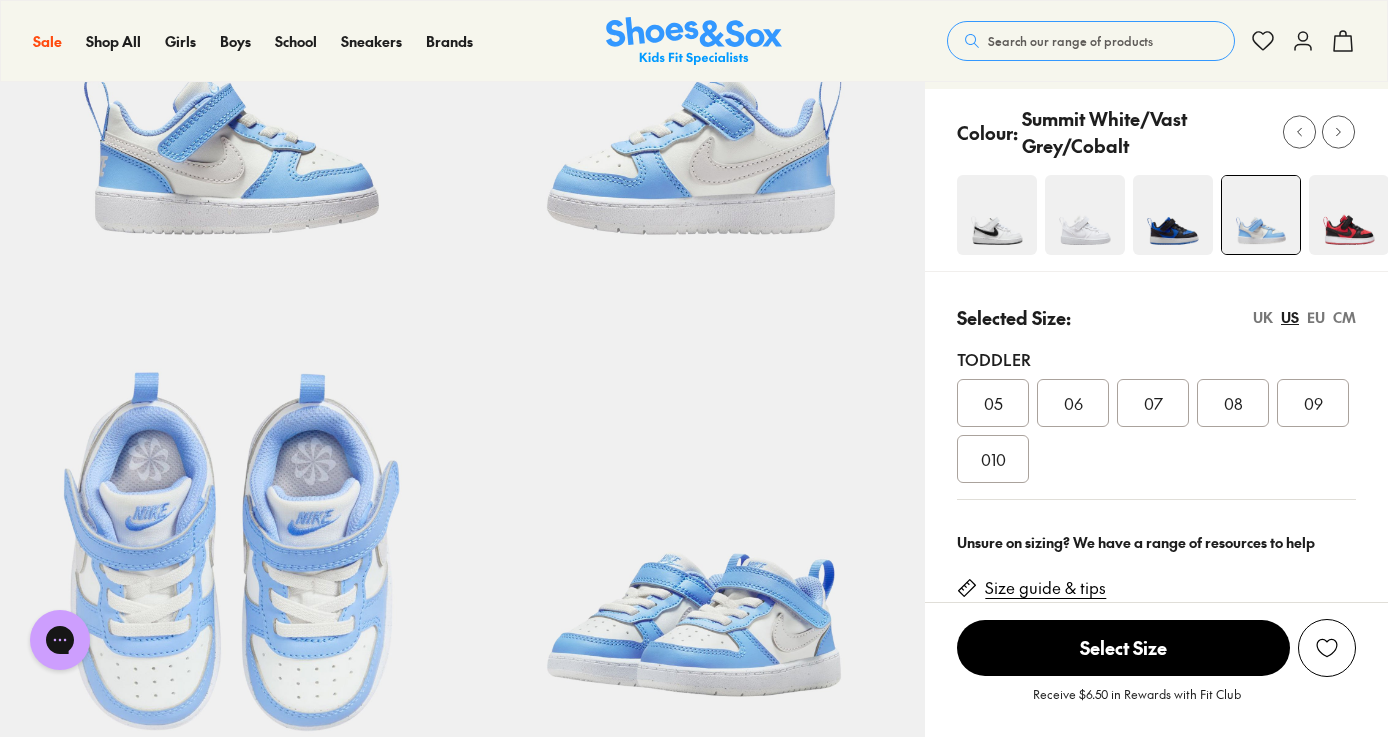 scroll, scrollTop: 286, scrollLeft: 0, axis: vertical 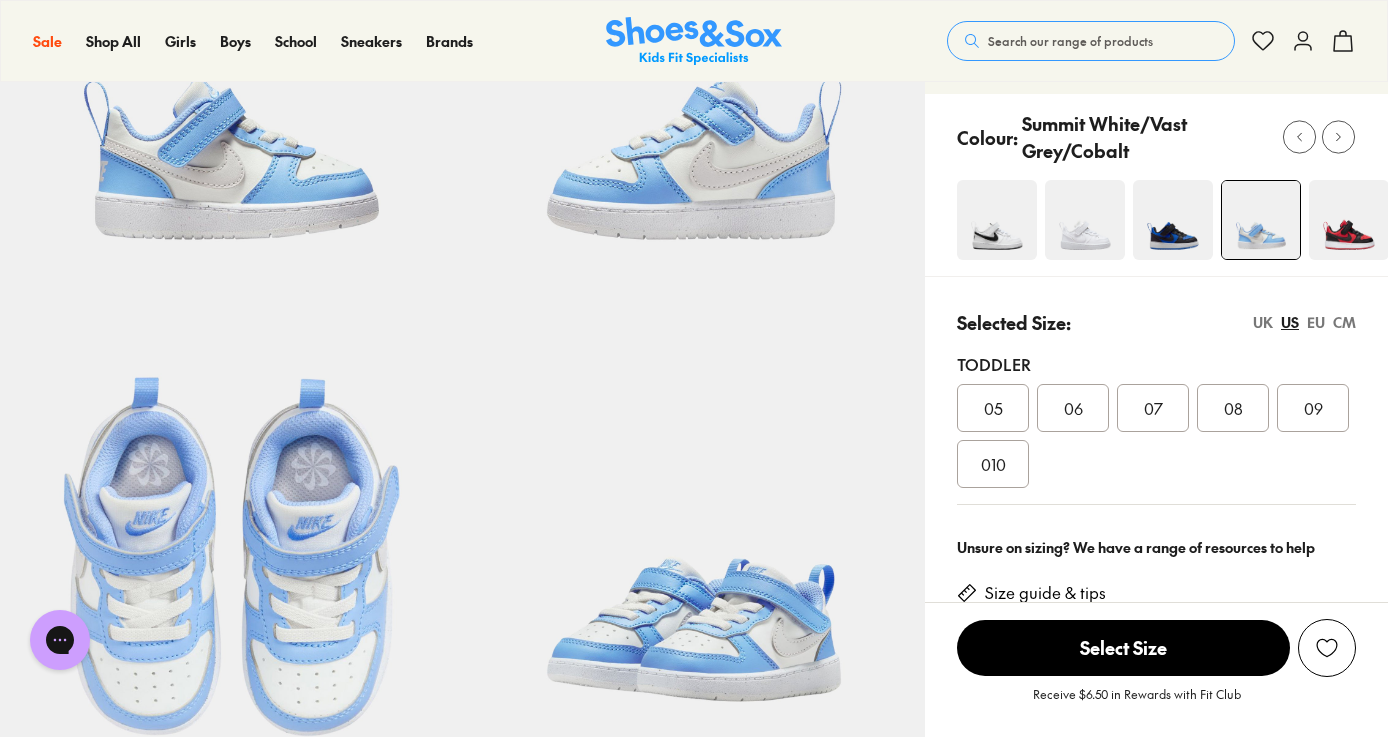 click at bounding box center (1173, 220) 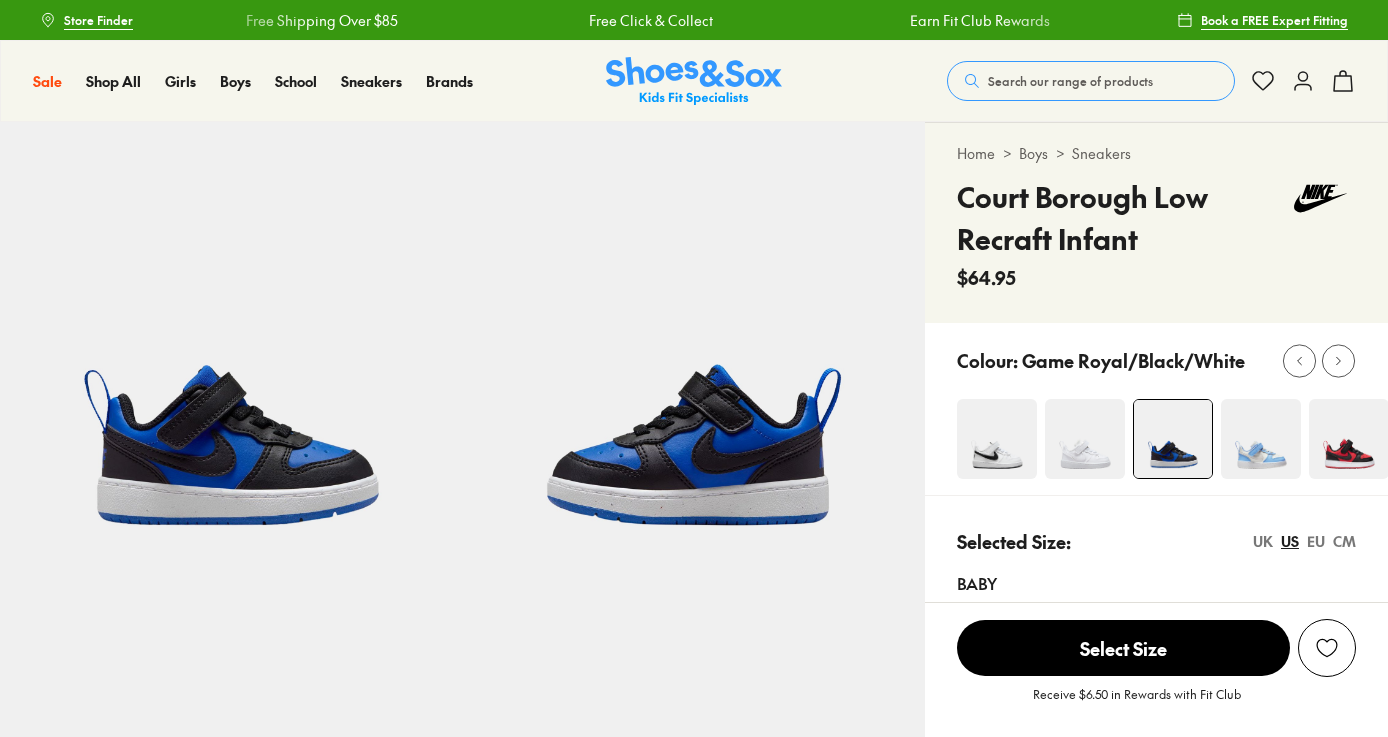 scroll, scrollTop: 0, scrollLeft: 0, axis: both 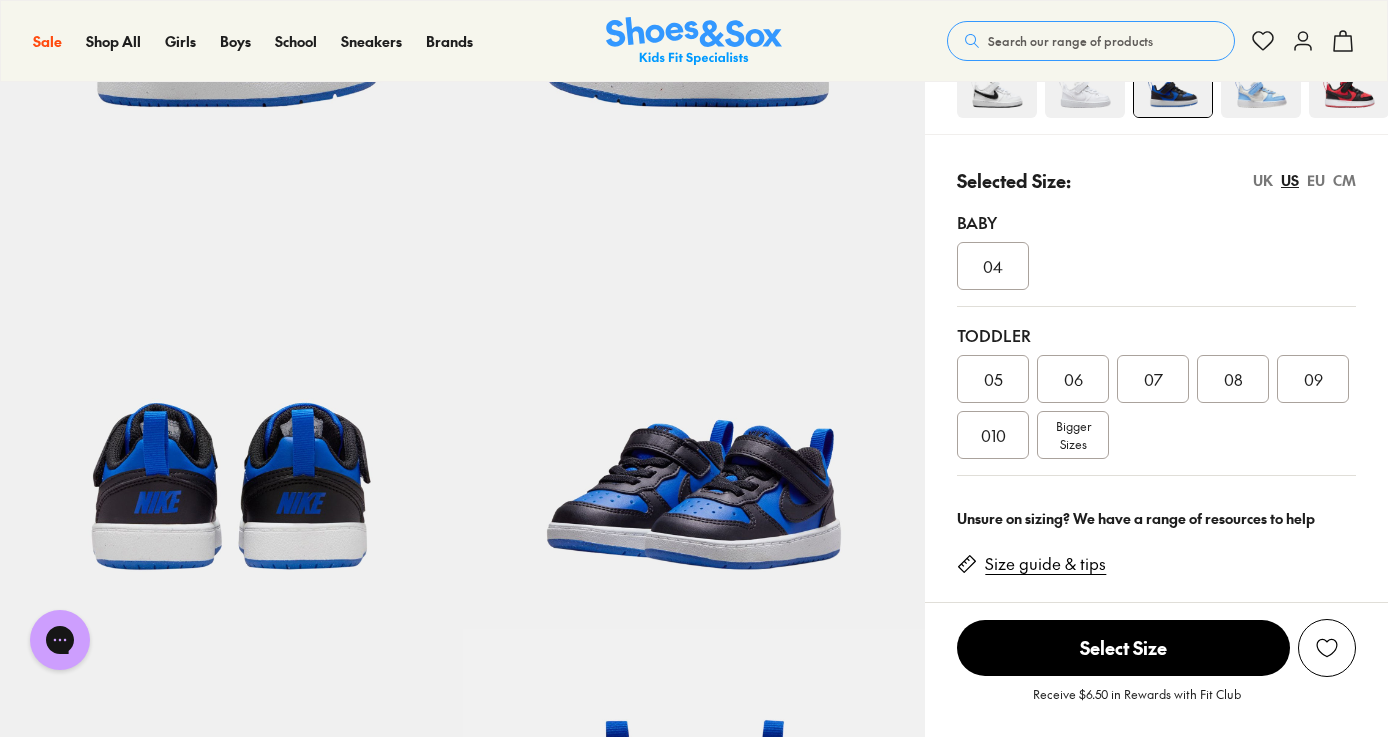 click on "09" at bounding box center [1313, 379] 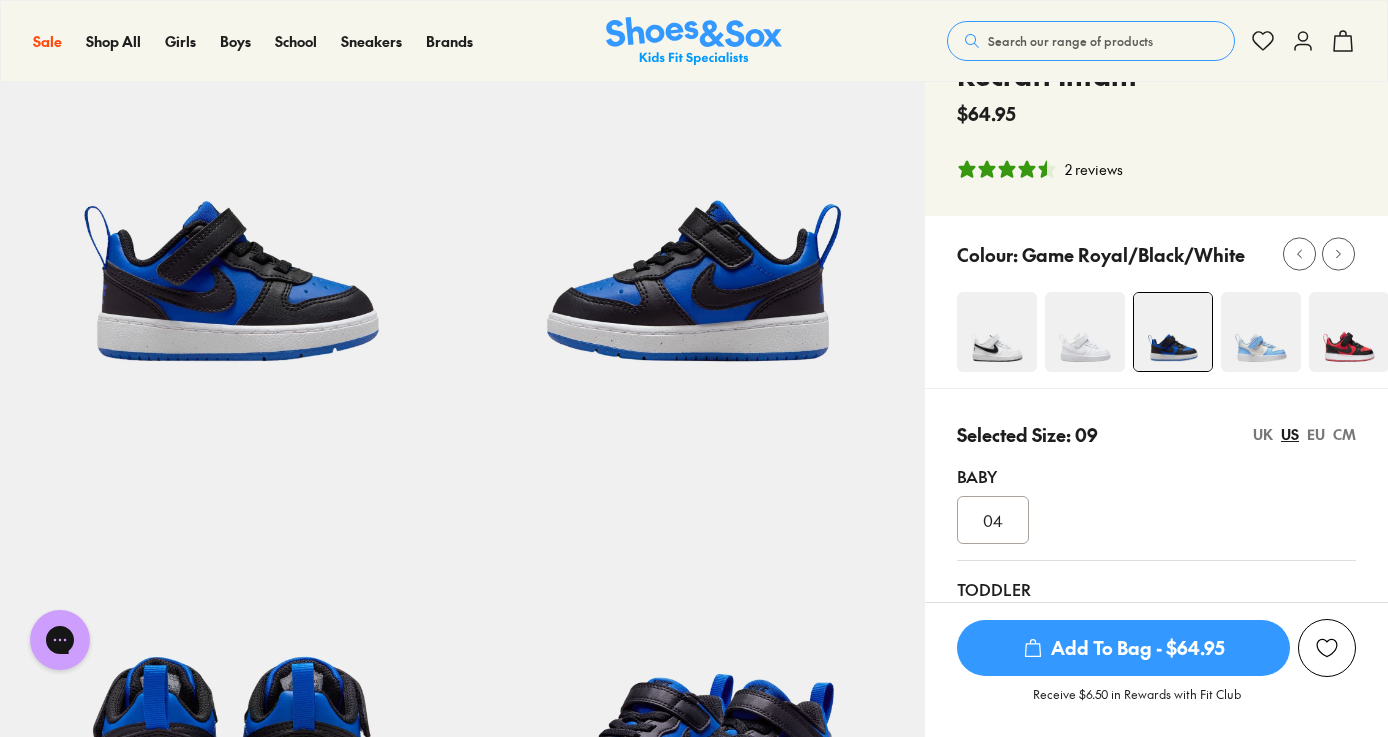 scroll, scrollTop: 0, scrollLeft: 0, axis: both 